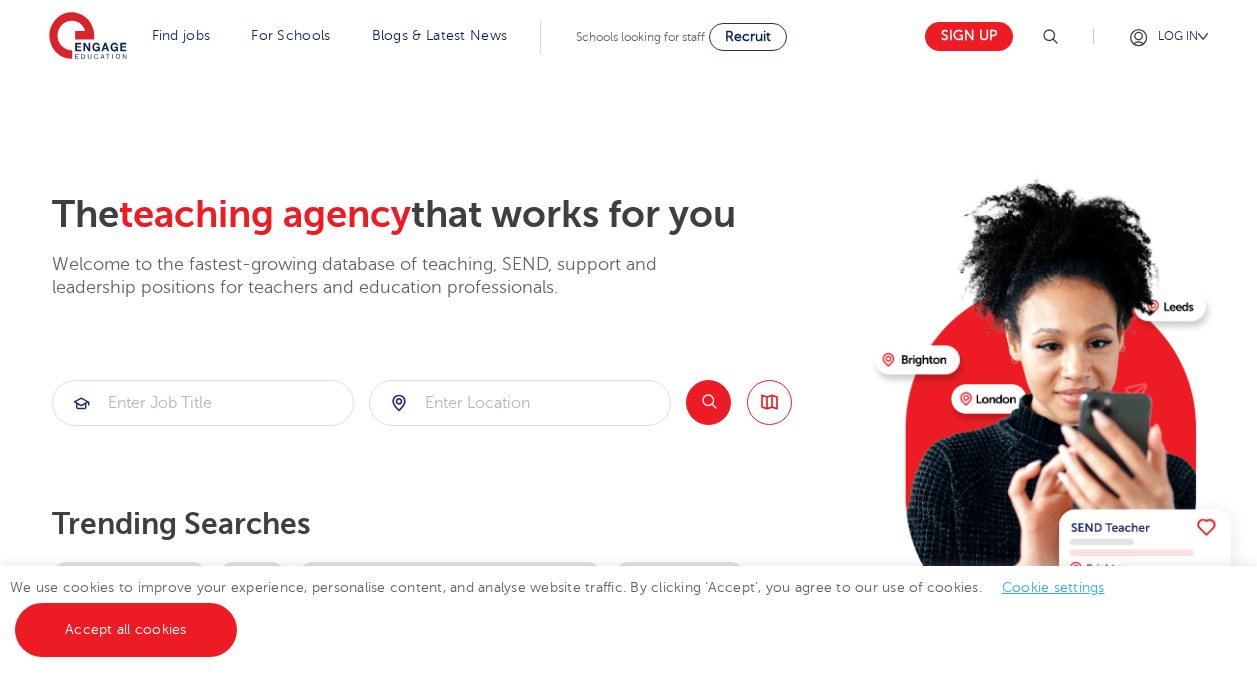 scroll, scrollTop: 0, scrollLeft: 0, axis: both 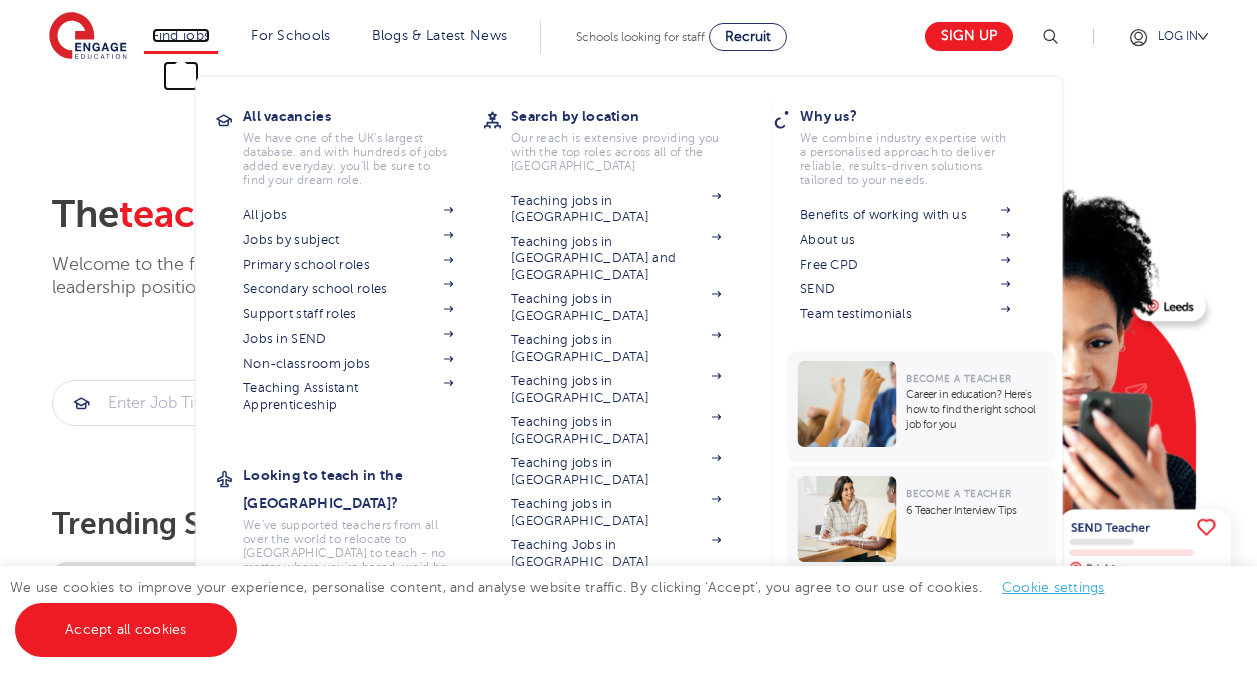 click on "Find jobs" at bounding box center [181, 35] 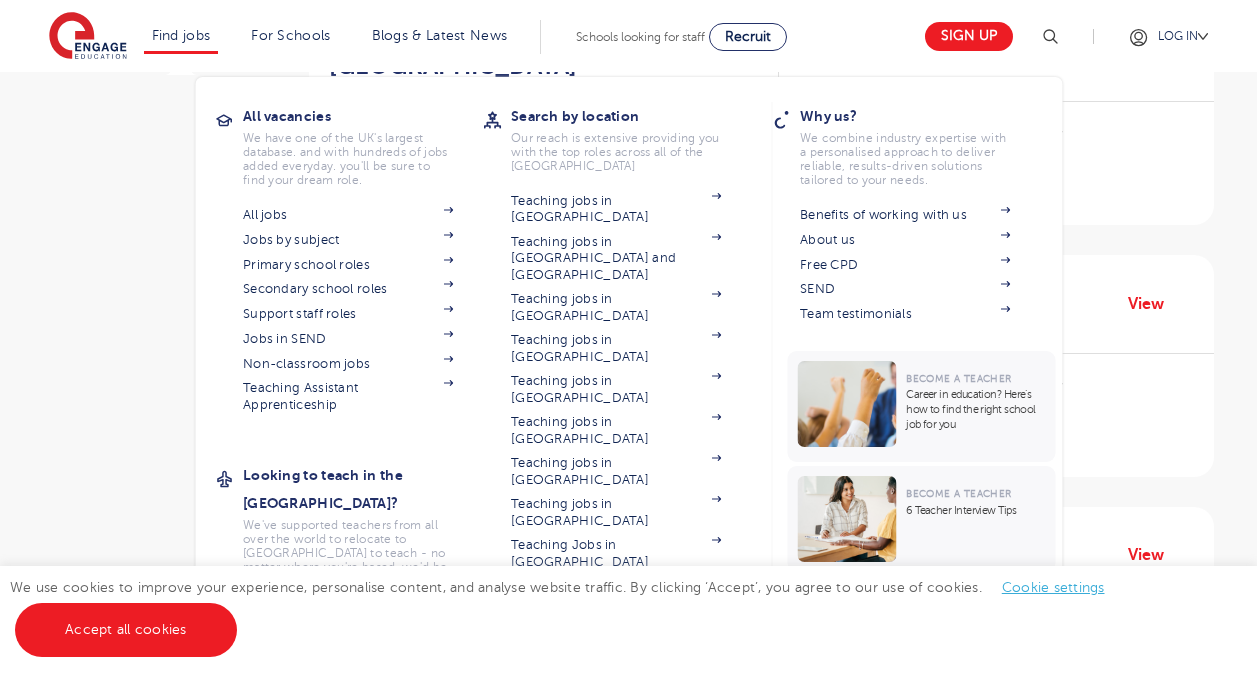 scroll, scrollTop: 409, scrollLeft: 0, axis: vertical 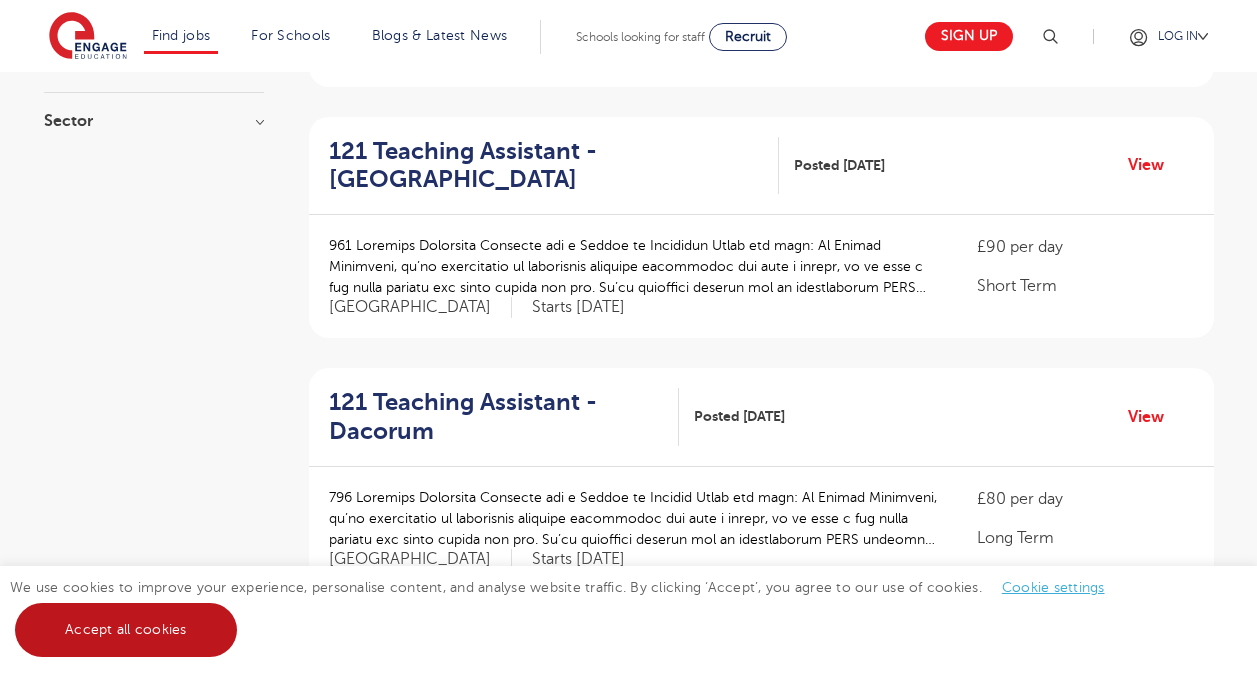 click on "Accept all cookies" at bounding box center (126, 630) 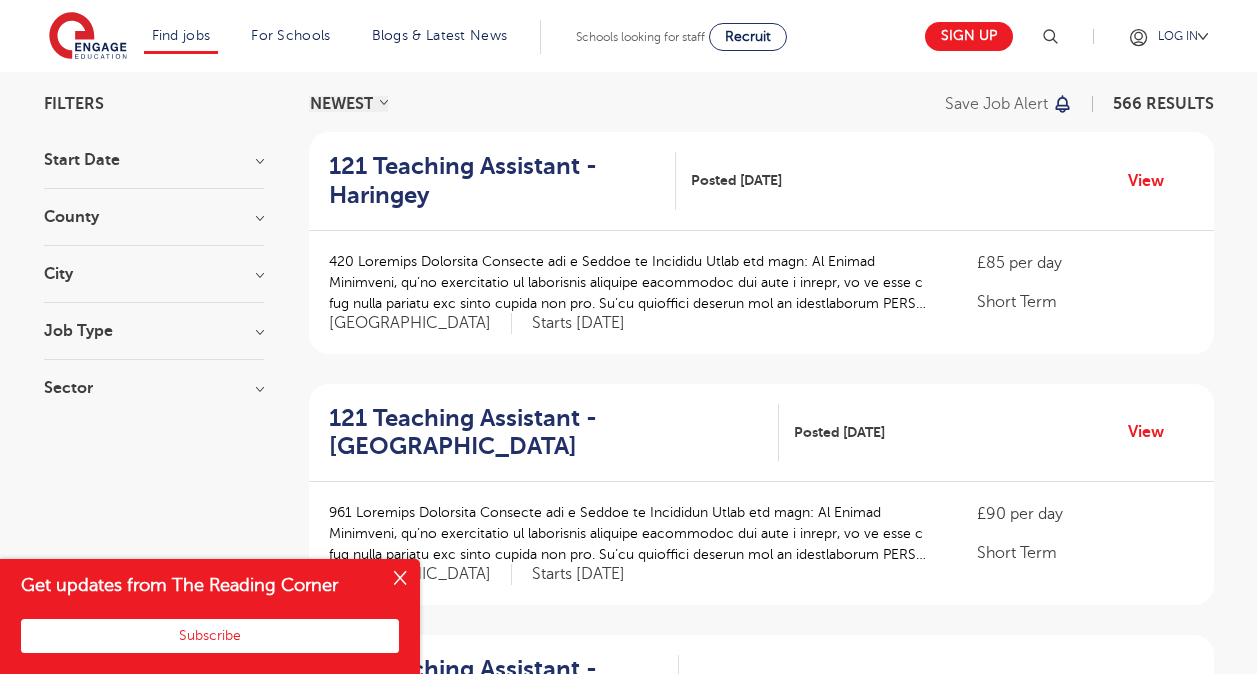 scroll, scrollTop: 0, scrollLeft: 0, axis: both 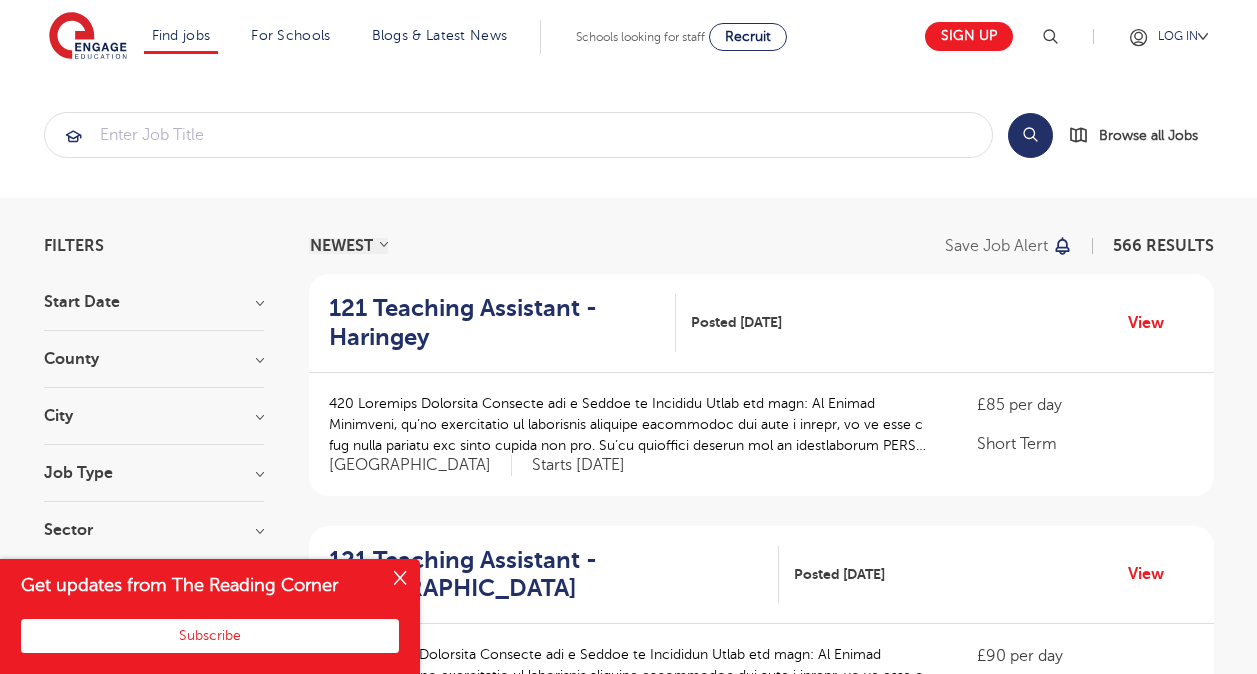 click at bounding box center [400, 579] 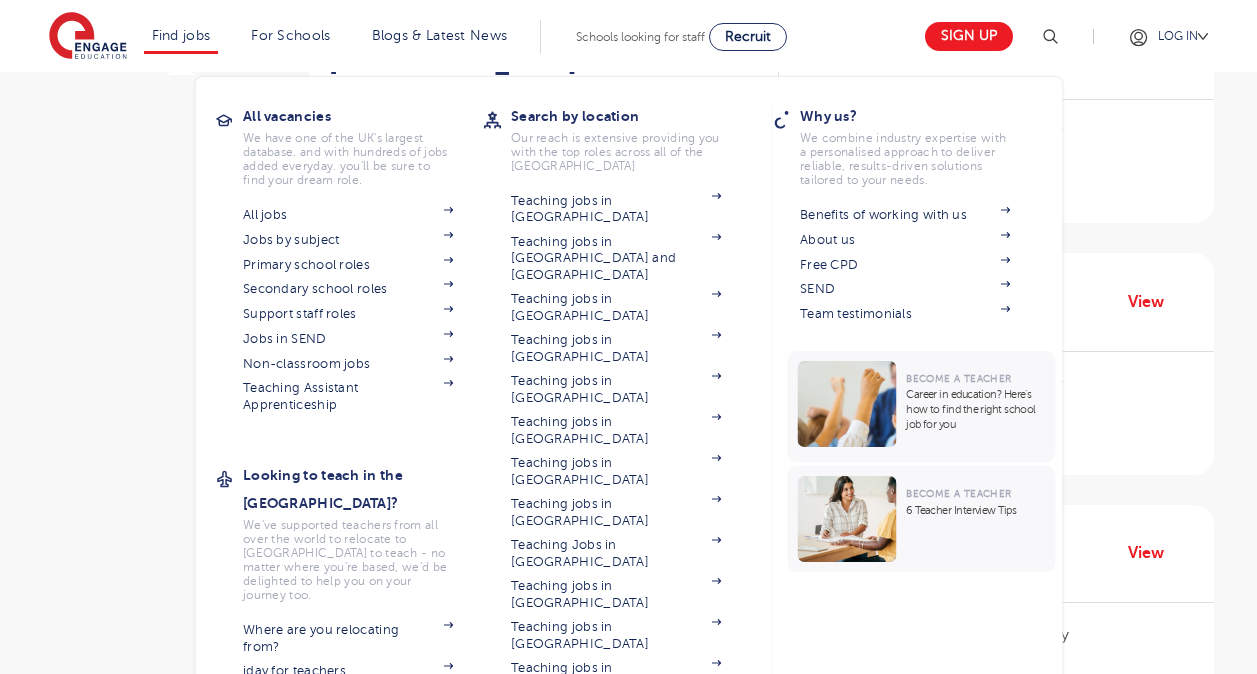 scroll, scrollTop: 869, scrollLeft: 0, axis: vertical 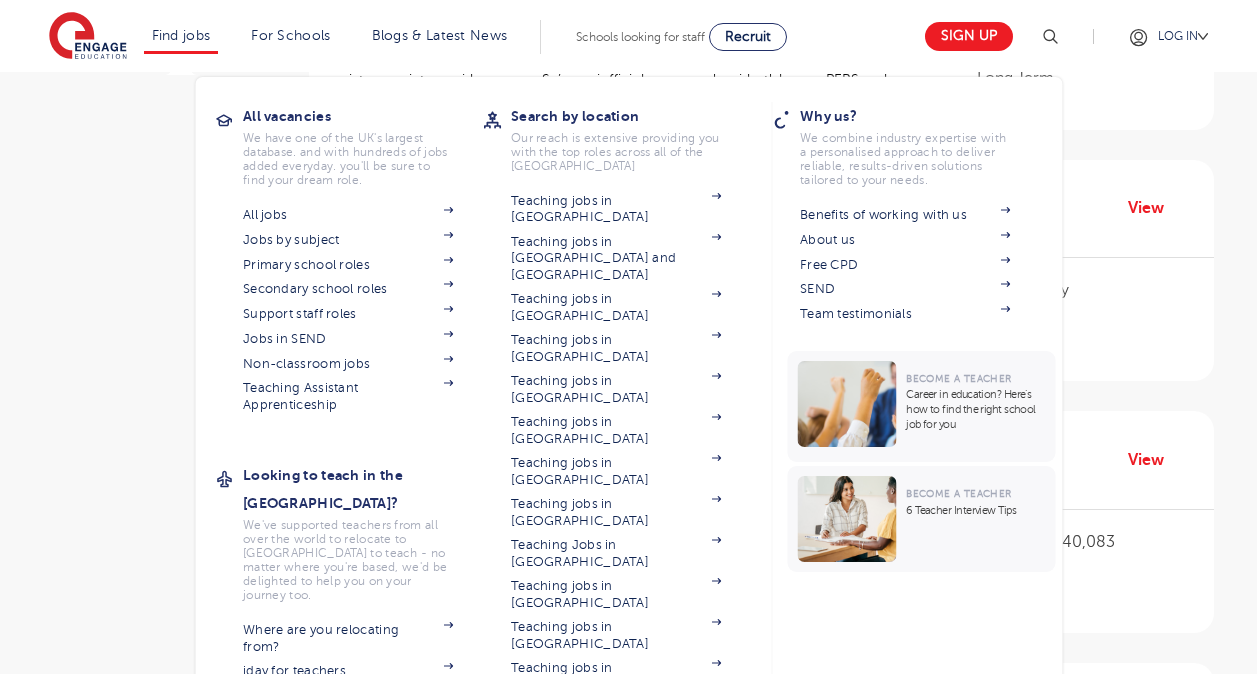 click on "Find jobs All vacancies We have one of the UK's largest database. and with hundreds of jobs added everyday. you'll be sure to find your dream role.
All jobs
Jobs by subject
Primary school roles
Secondary school roles
Support staff roles
Jobs in SEND
Non-classroom jobs
Teaching Assistant Apprenticeship
Looking to teach in the UK? We've supported teachers from all over the world to relocate to the UK to teach - no matter where you're based, we'd be delighted to help you on your journey too.
Where are you relocating from?
iday for teachers
Search by location Our reach is extensive providing you with the top roles across all of the UK
Teaching jobs in Bradford
Teaching jobs in Brighton and Hove
Teaching jobs in Buckinghamshire
Teaching jobs in East Sussex
Teaching jobs in Essex
Teaching jobs in Hampshire
Teaching jobs in Havering
Teaching jobs in Hertfordshire
Teaching Jobs in Kent" at bounding box center (181, 37) 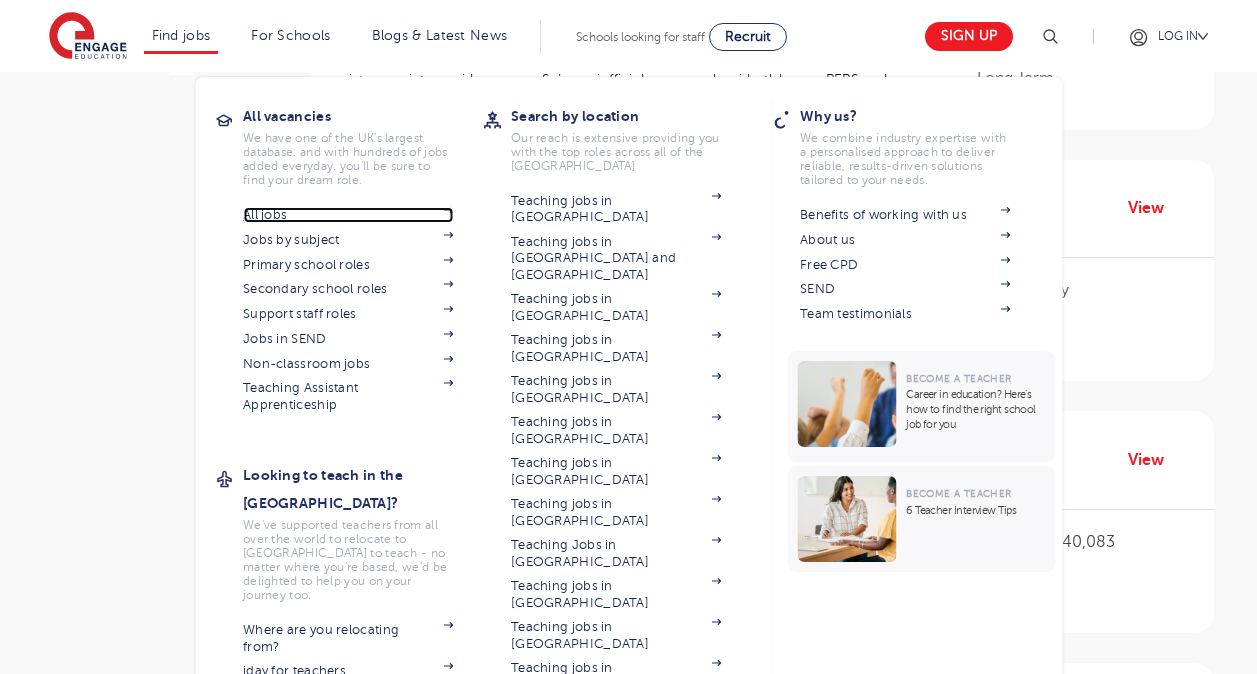 click on "All jobs" at bounding box center (348, 215) 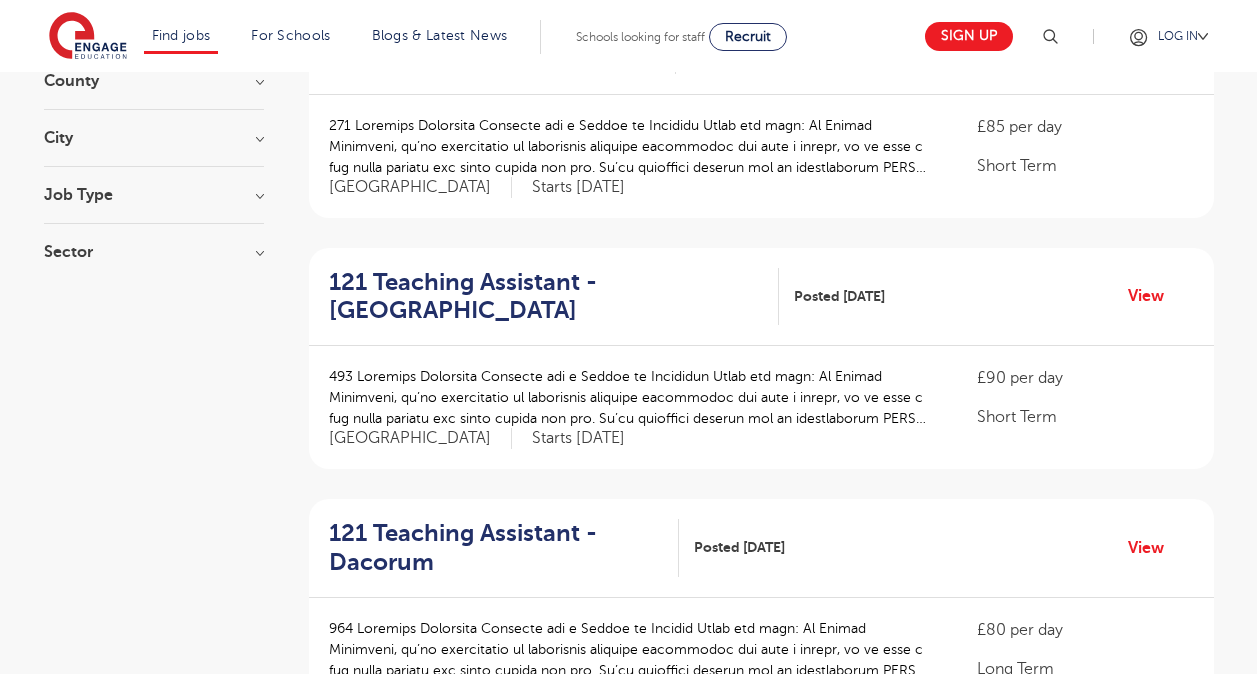 scroll, scrollTop: 0, scrollLeft: 0, axis: both 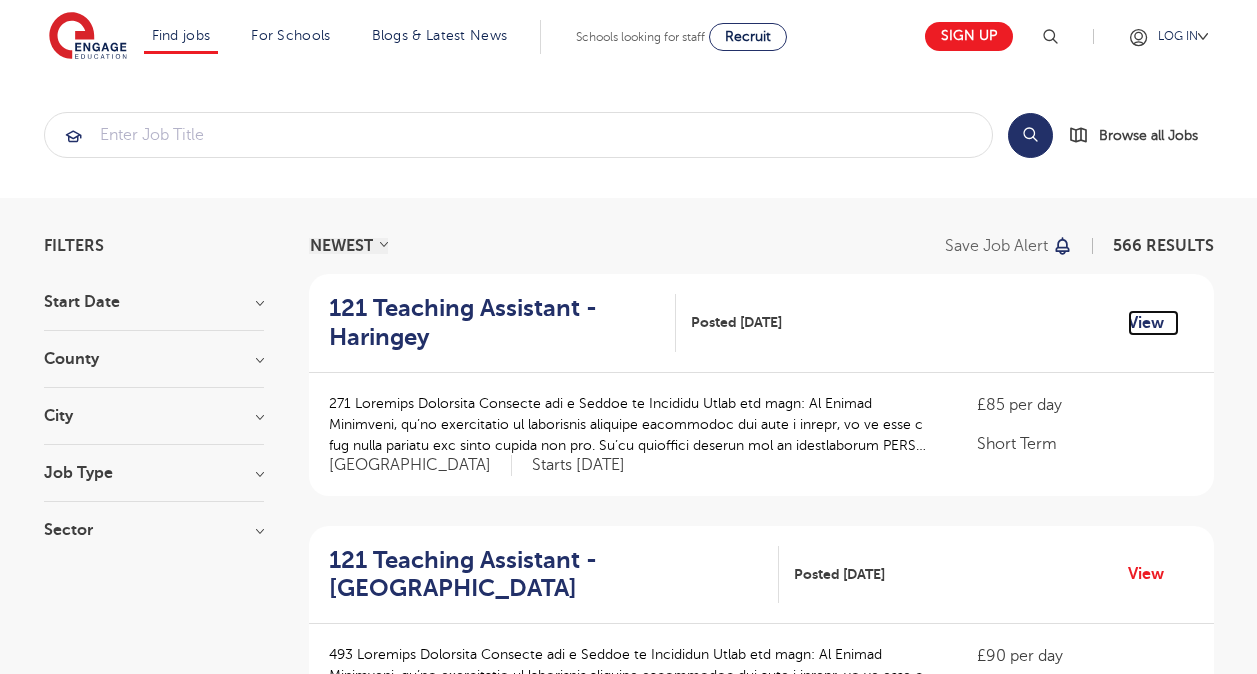 click on "View" at bounding box center [1153, 323] 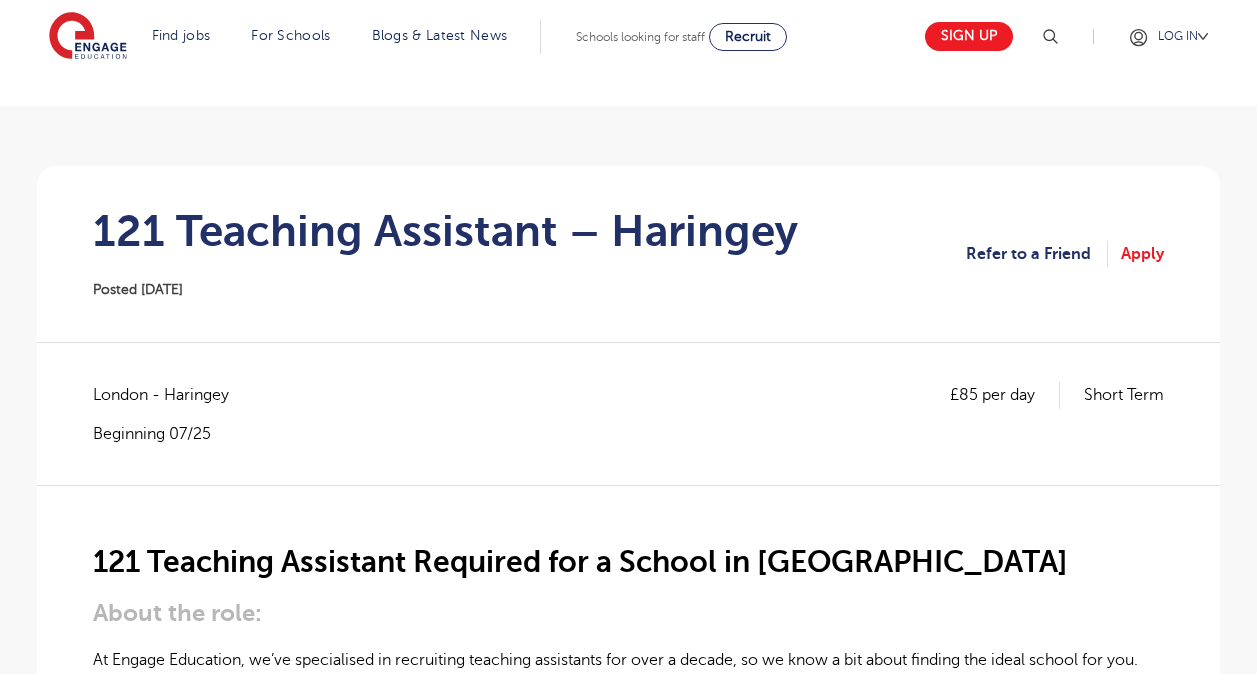 scroll, scrollTop: 0, scrollLeft: 0, axis: both 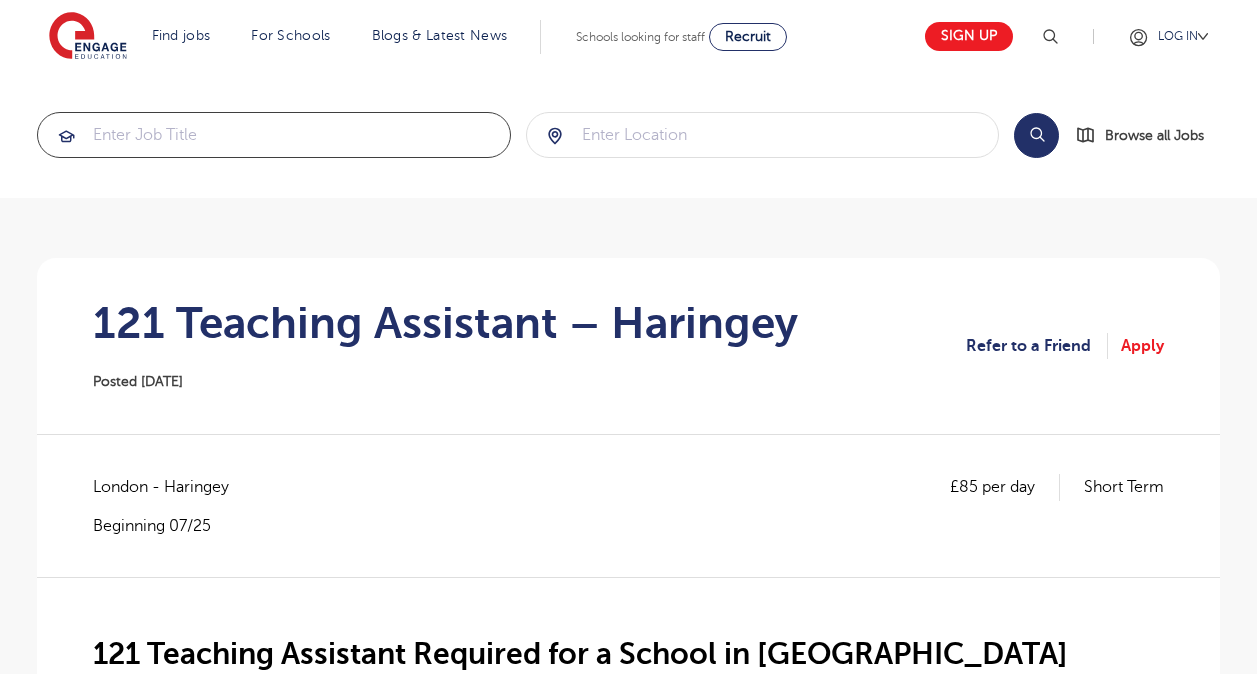 click at bounding box center [274, 135] 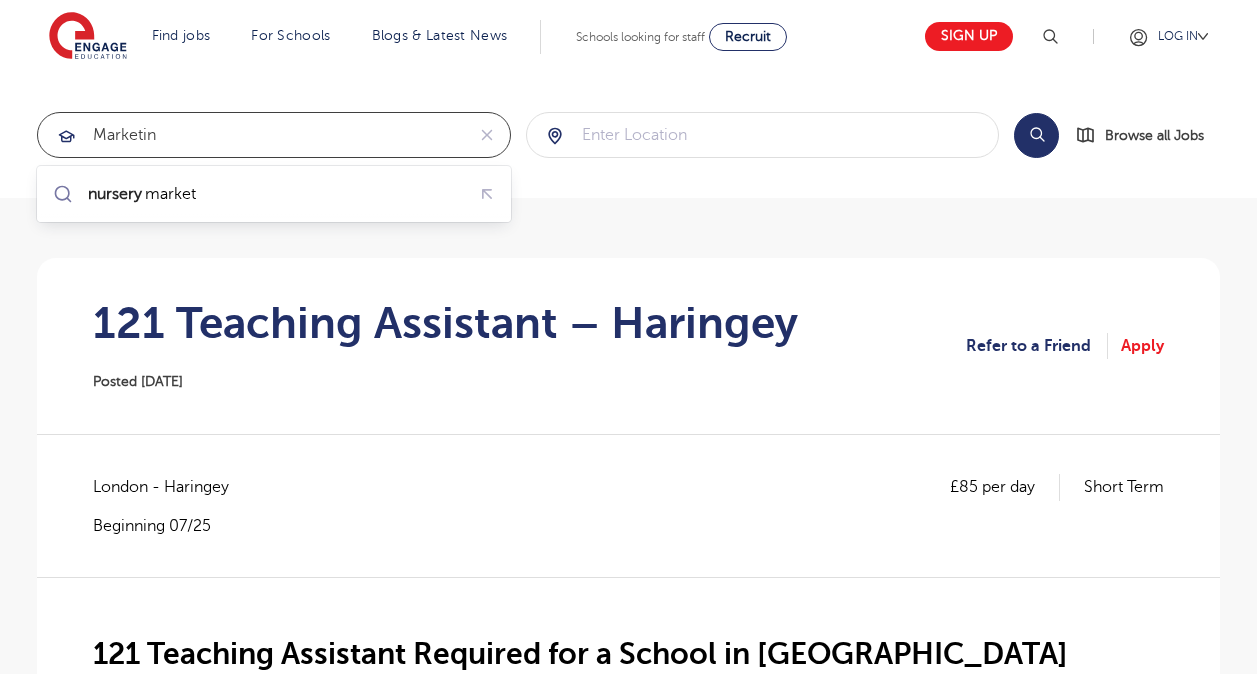 type on "marketin" 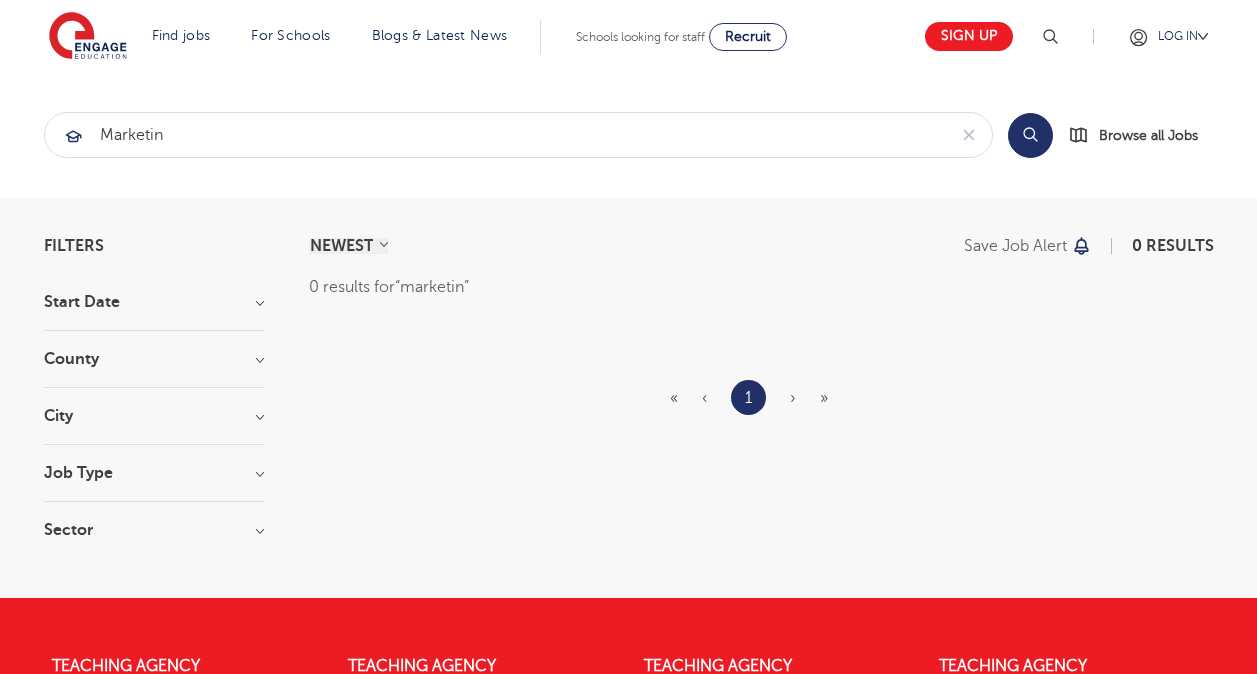 scroll, scrollTop: 0, scrollLeft: 0, axis: both 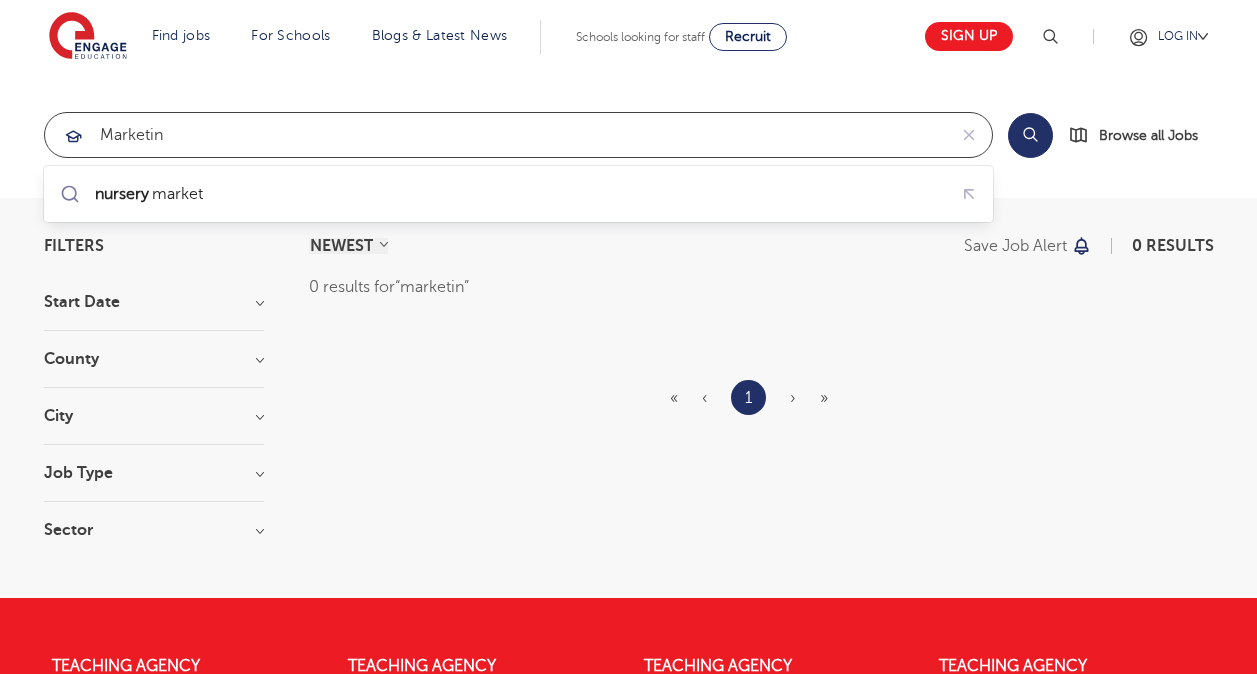click on "marketin" at bounding box center (495, 135) 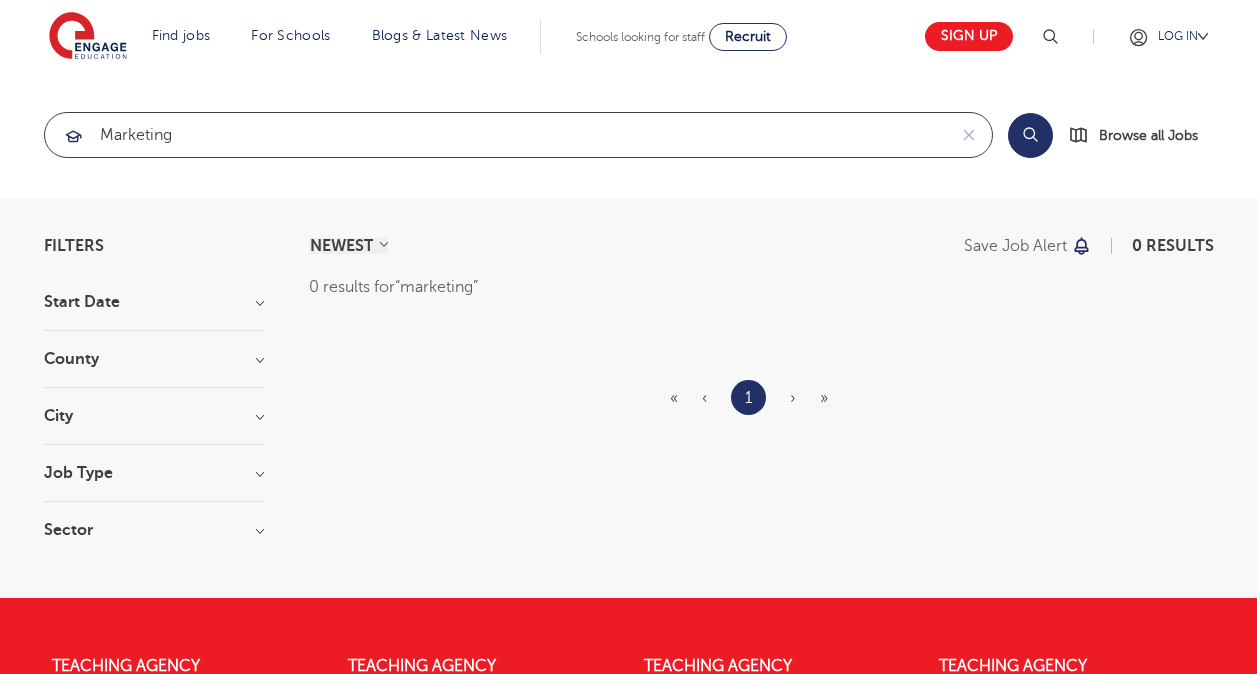 type on "marketing" 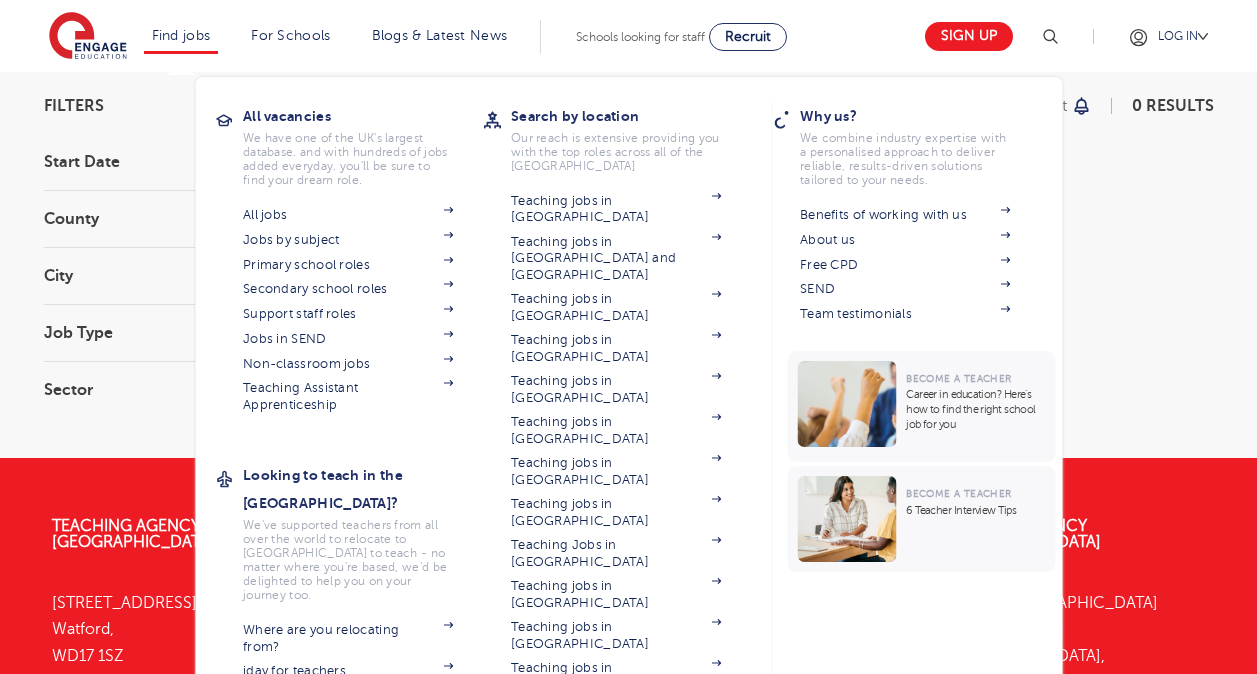 scroll, scrollTop: 126, scrollLeft: 0, axis: vertical 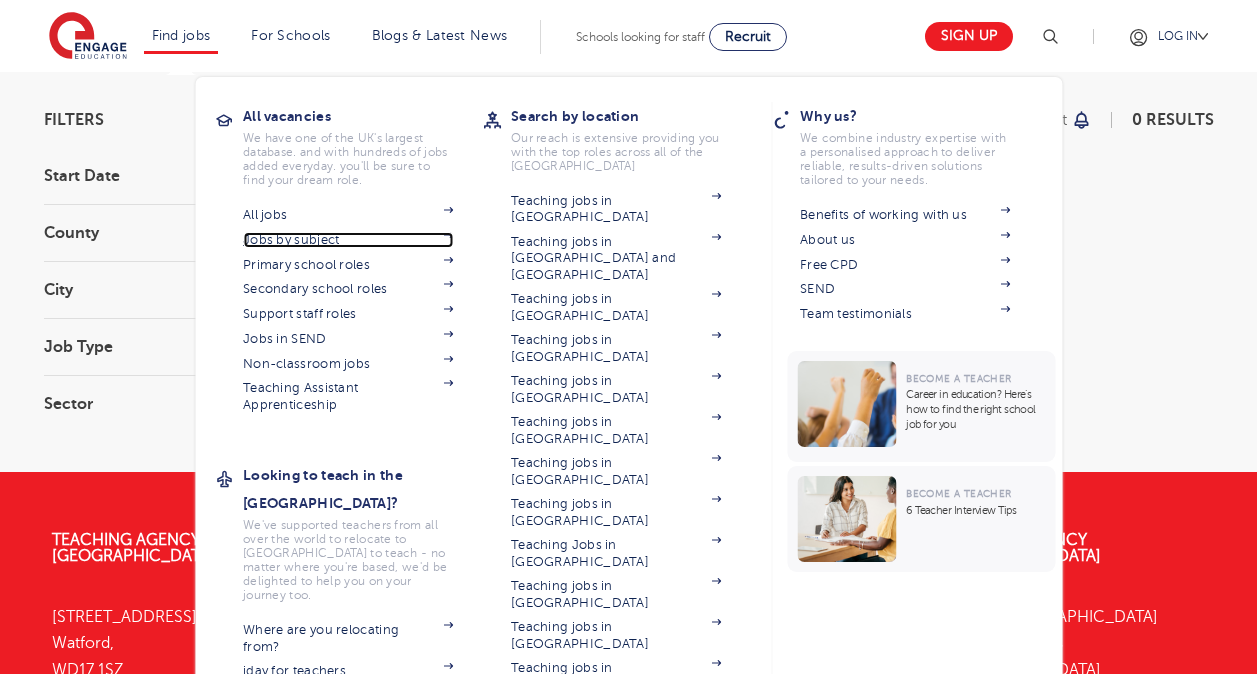 click on "Jobs by subject" at bounding box center (348, 240) 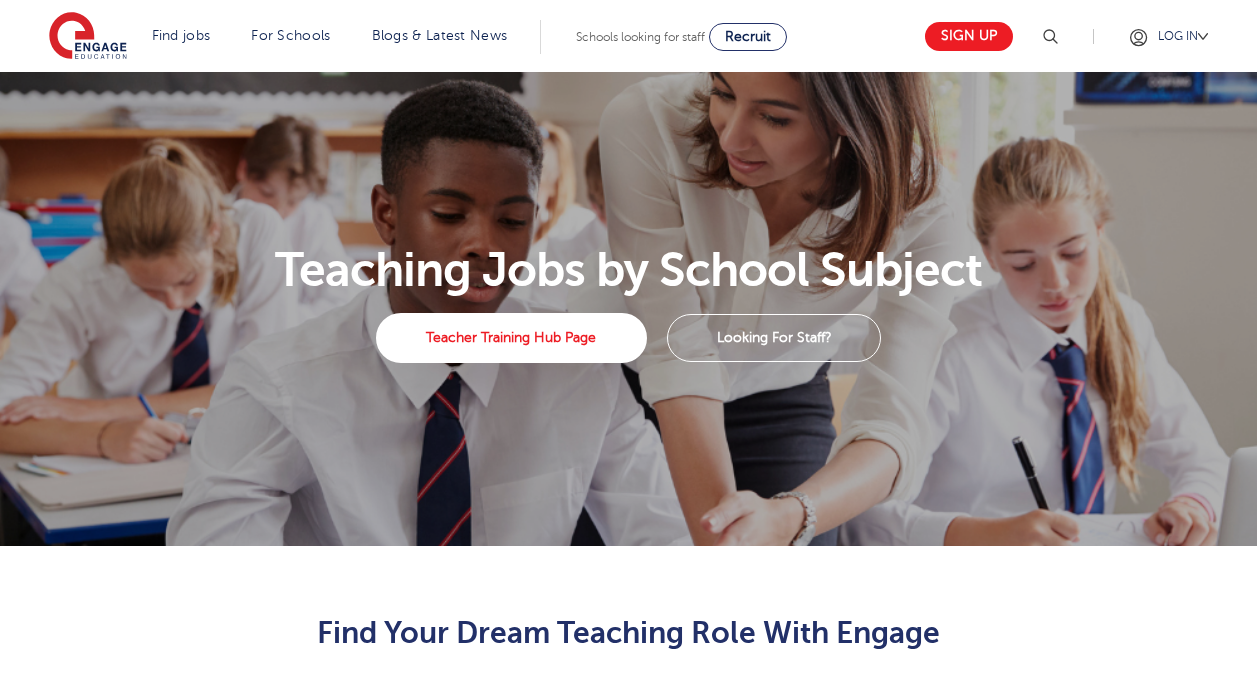 scroll, scrollTop: 238, scrollLeft: 0, axis: vertical 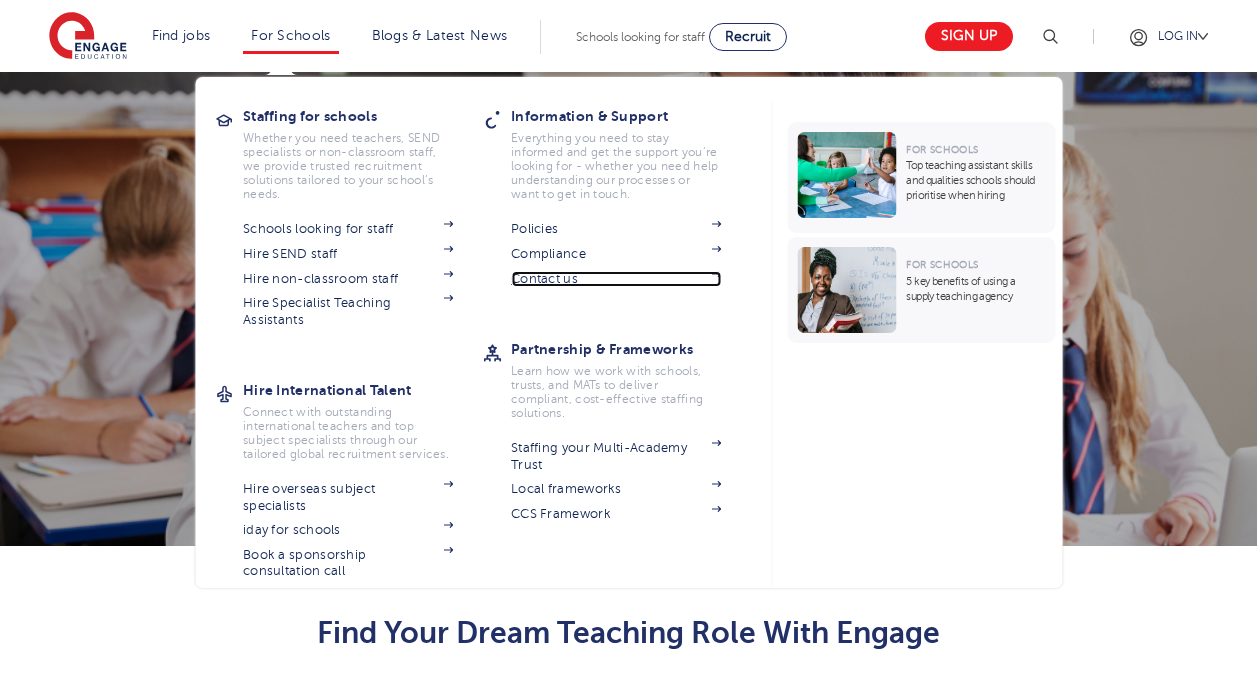 click on "Contact us" at bounding box center [616, 279] 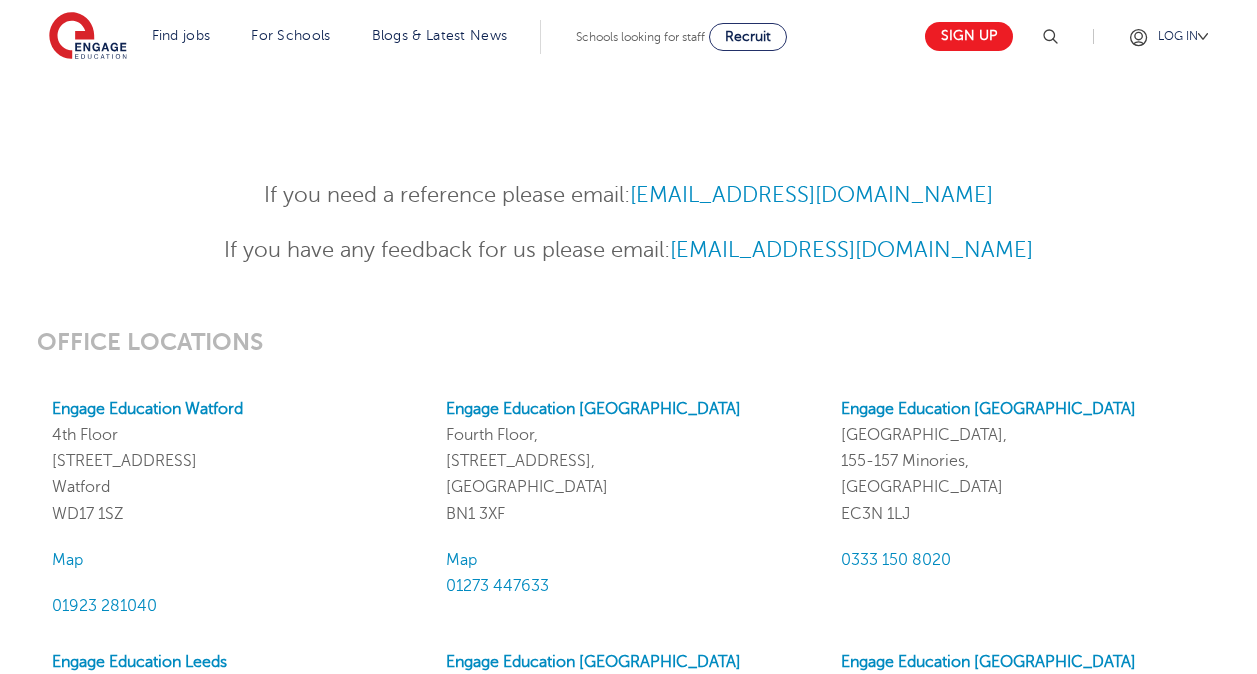 scroll, scrollTop: 1522, scrollLeft: 0, axis: vertical 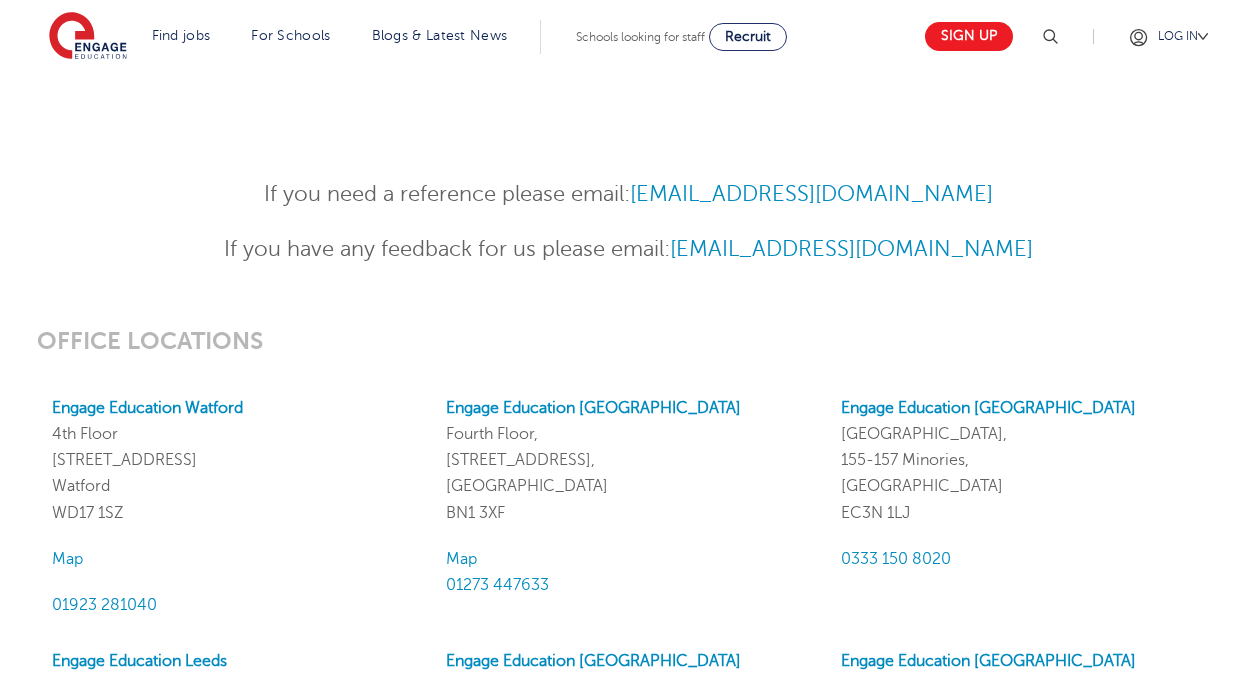 drag, startPoint x: 638, startPoint y: 199, endPoint x: 1015, endPoint y: 197, distance: 377.0053 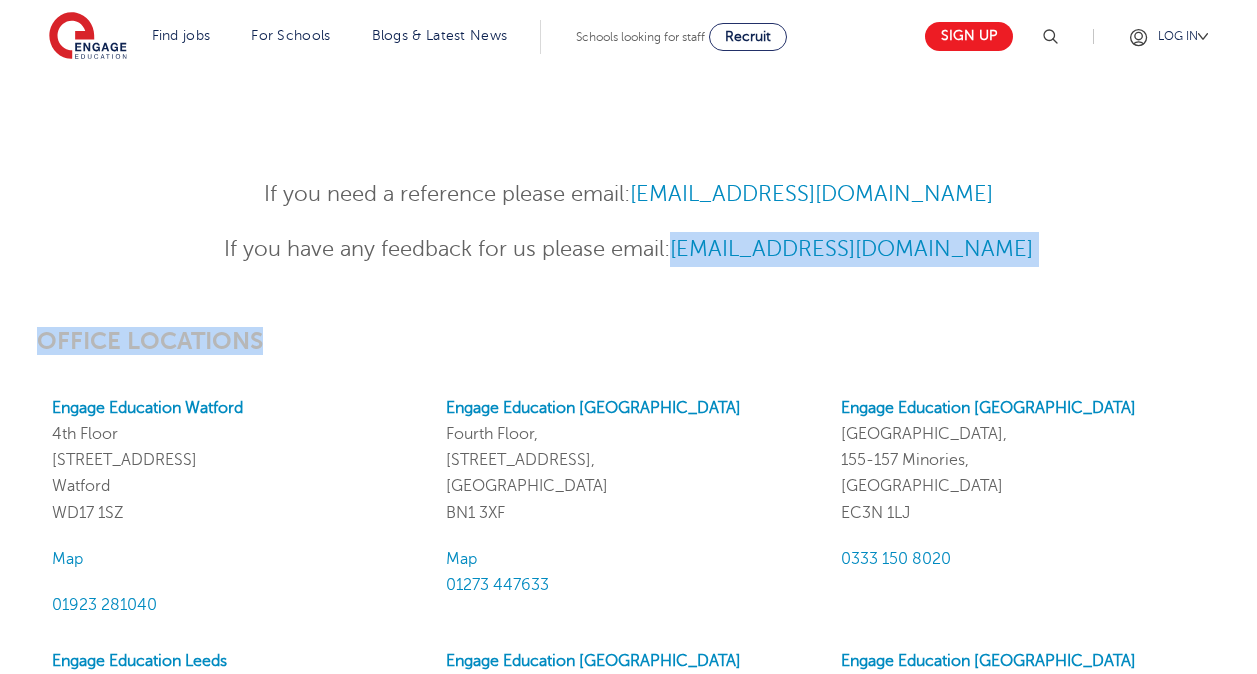 drag, startPoint x: 648, startPoint y: 244, endPoint x: 1057, endPoint y: 295, distance: 412.16745 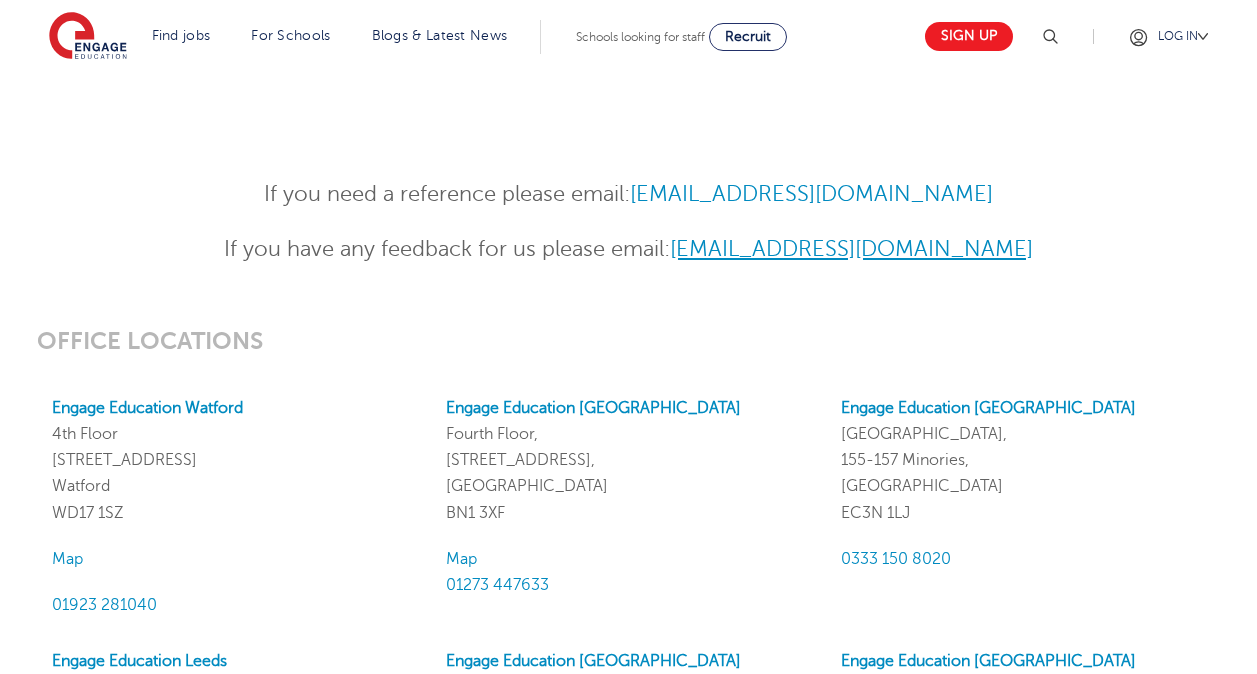 drag, startPoint x: 1069, startPoint y: 250, endPoint x: 662, endPoint y: 239, distance: 407.14862 